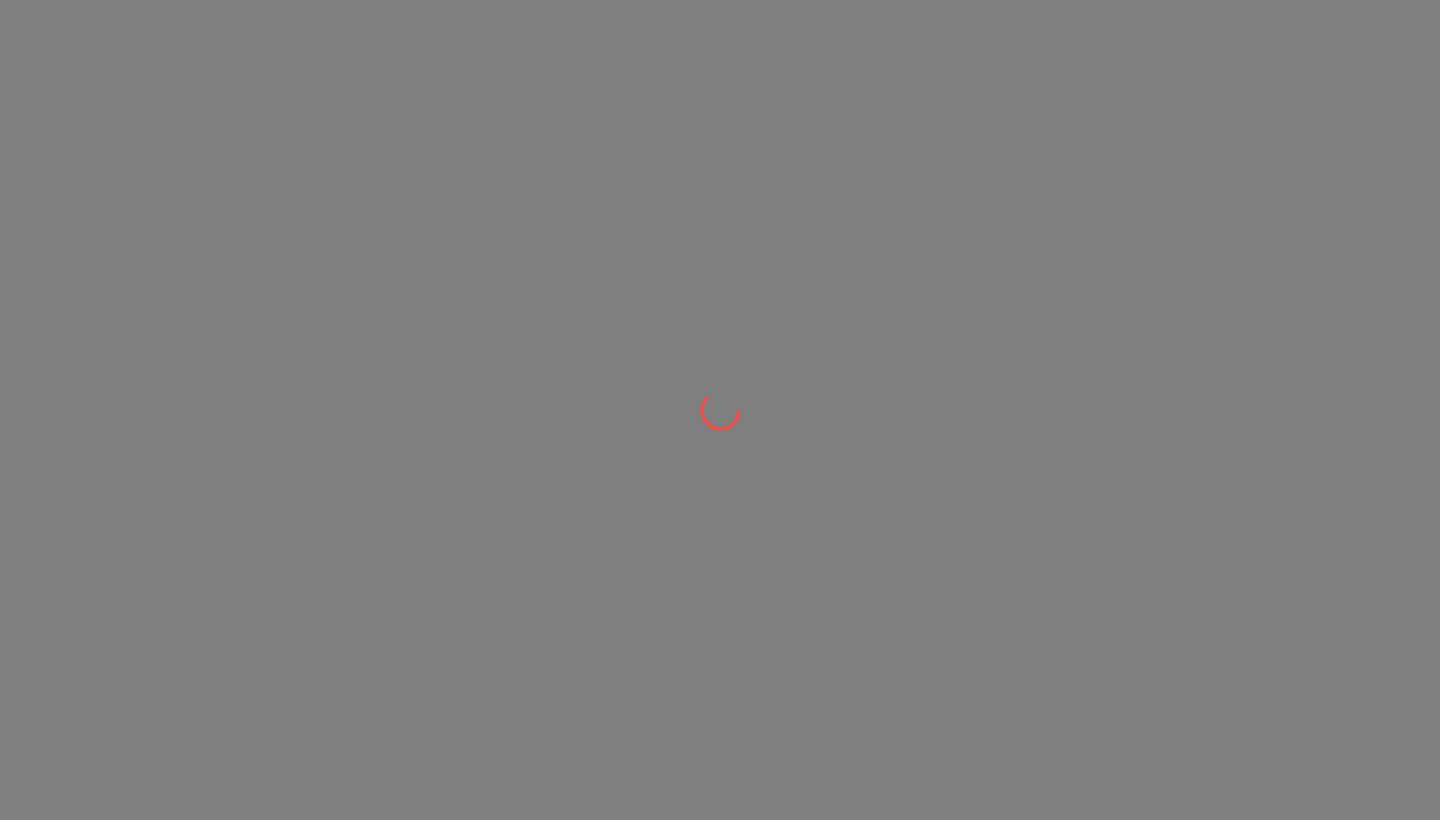 scroll, scrollTop: 0, scrollLeft: 0, axis: both 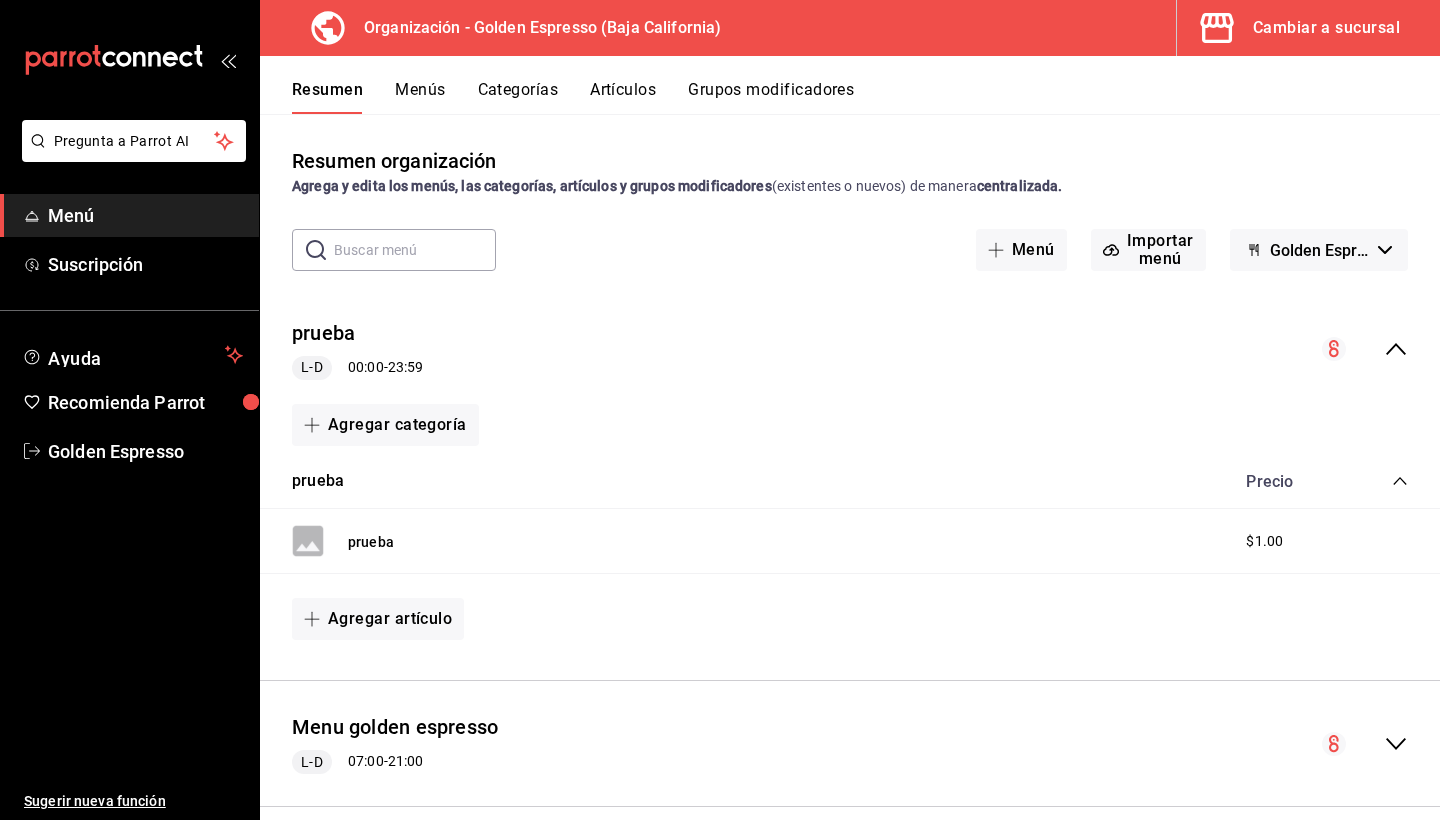 click on "Cambiar a sucursal" at bounding box center (1300, 28) 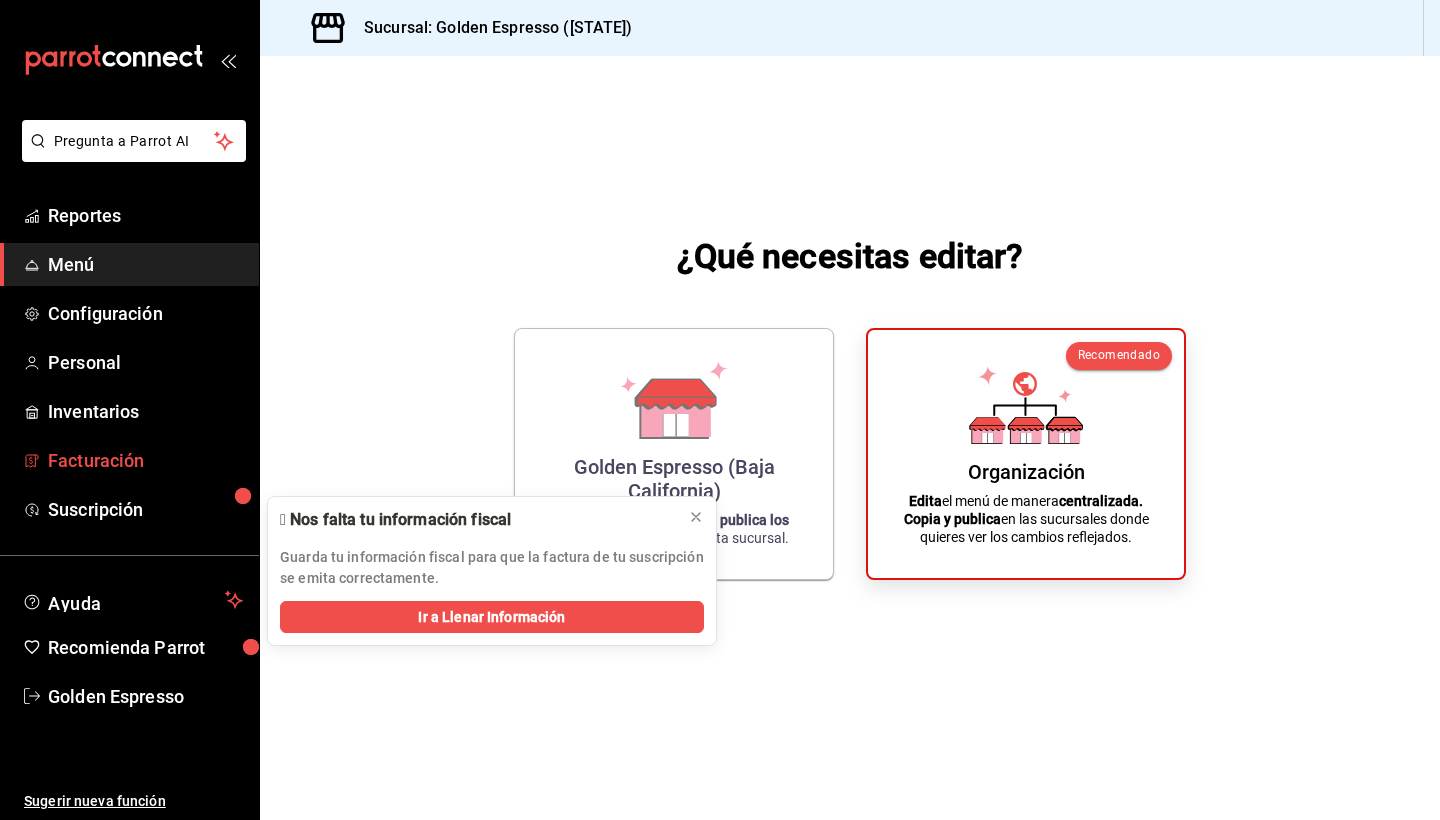 click on "Facturación" at bounding box center (145, 460) 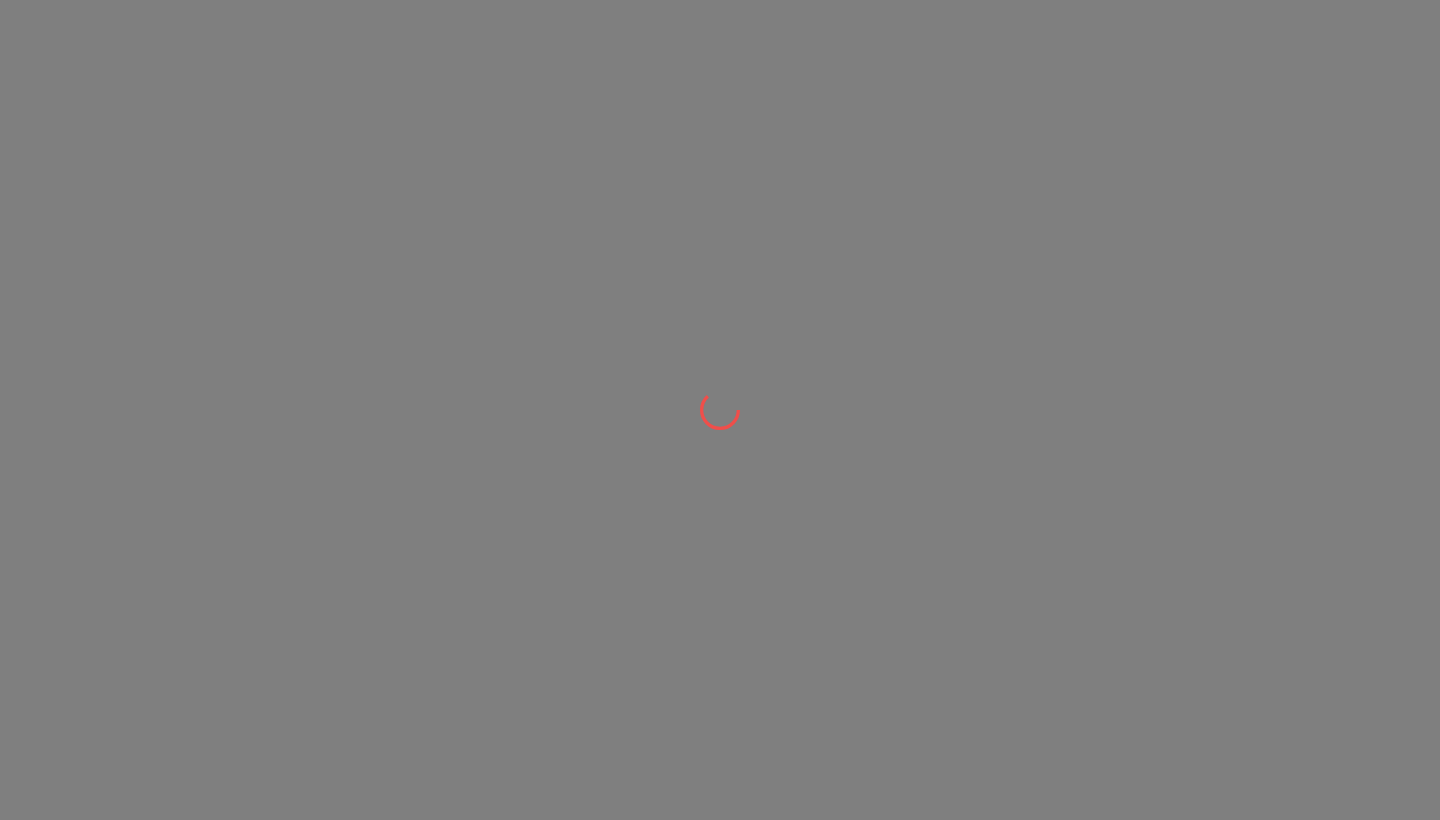 scroll, scrollTop: 0, scrollLeft: 0, axis: both 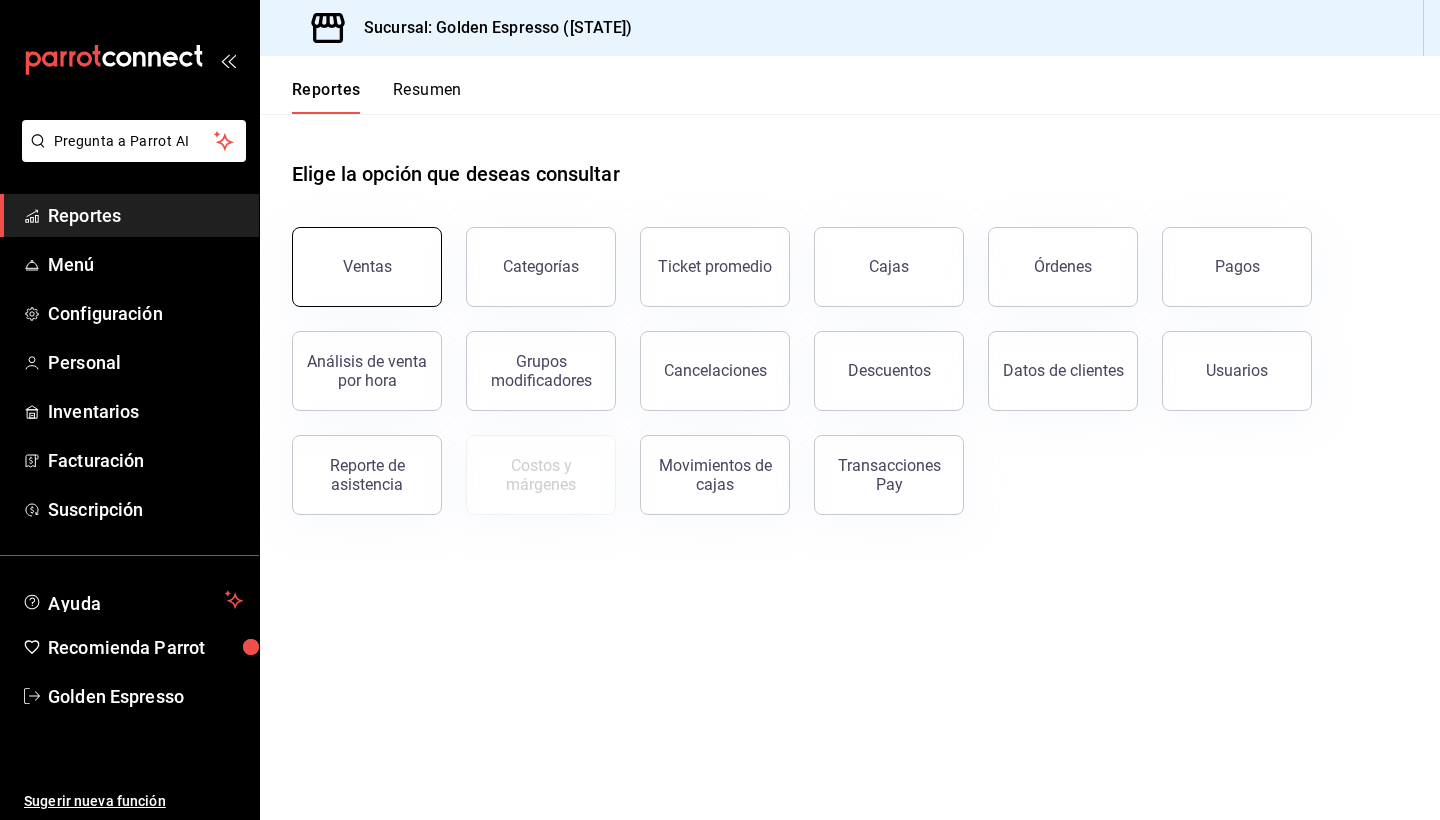 click on "Ventas" at bounding box center [367, 267] 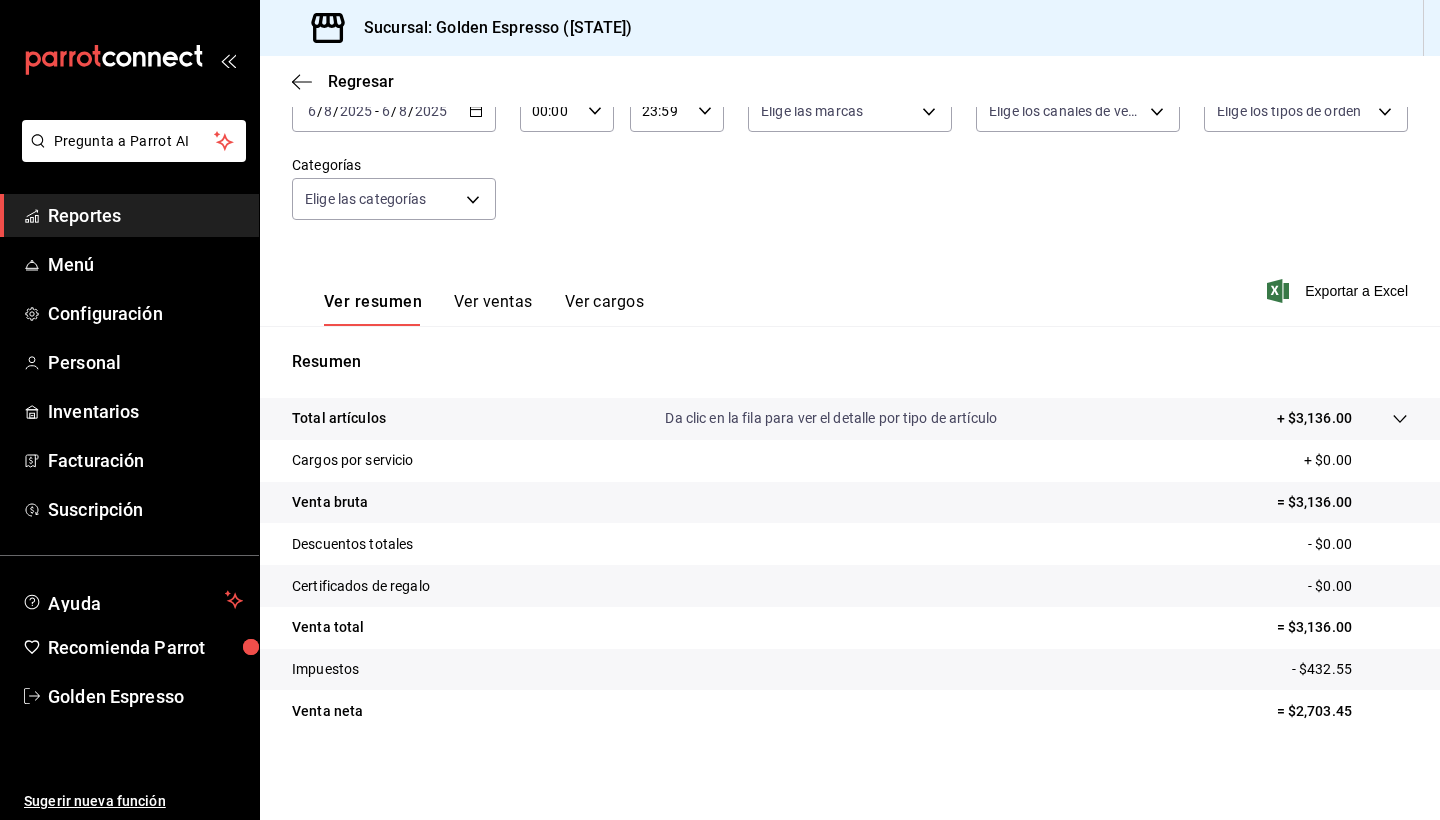 scroll, scrollTop: 138, scrollLeft: 0, axis: vertical 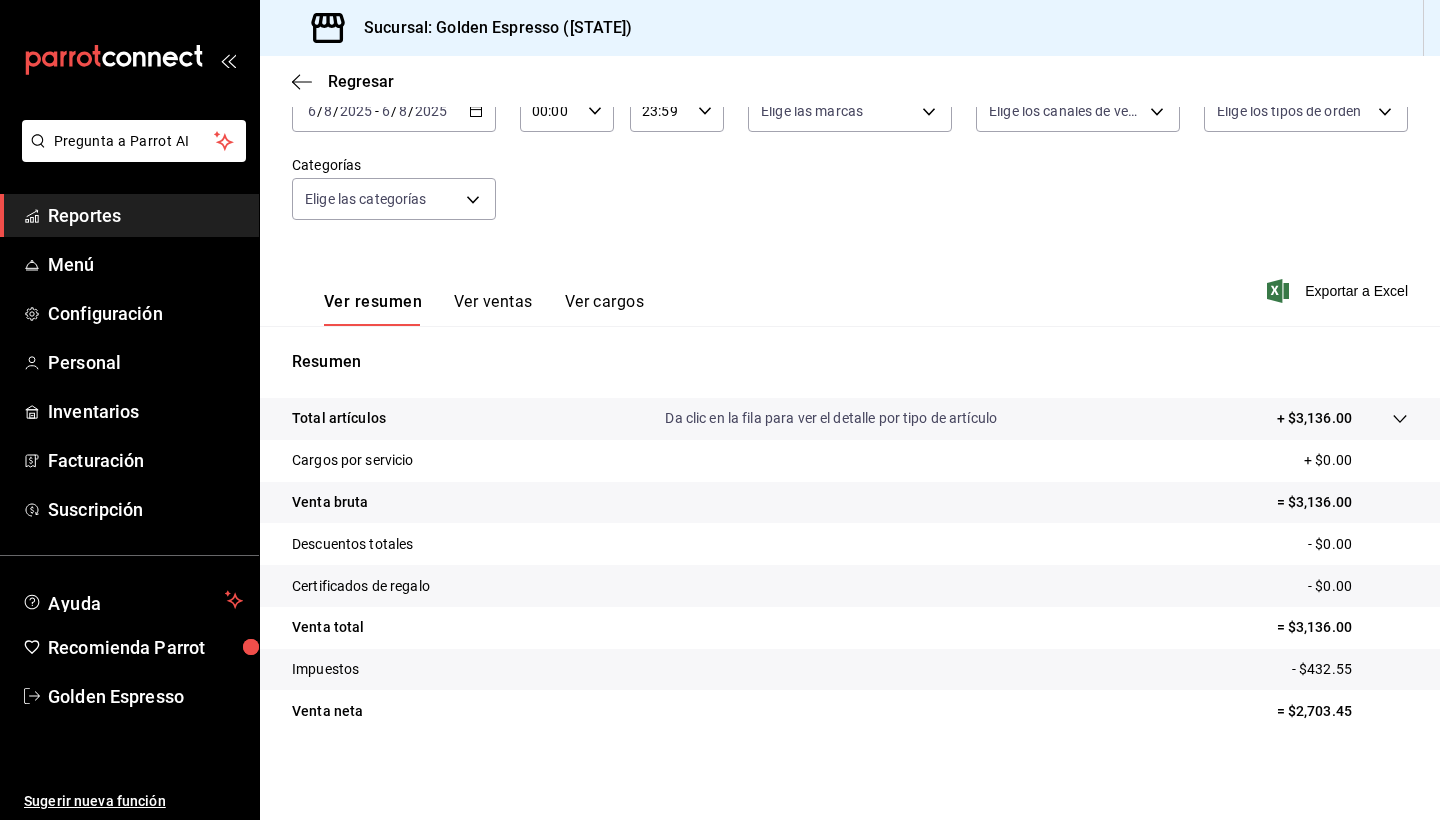 click on "Ver ventas" at bounding box center [493, 309] 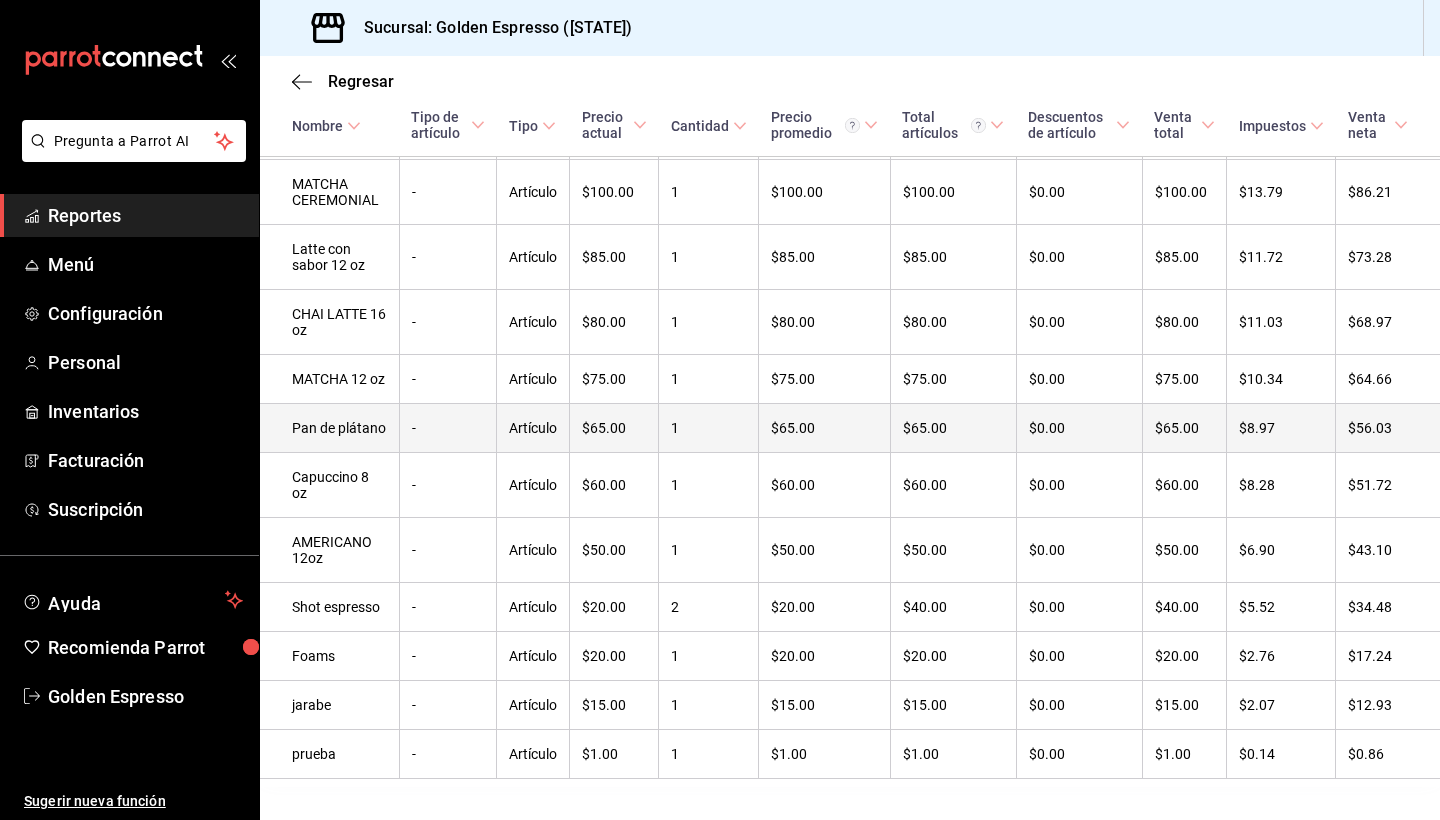 scroll, scrollTop: 1007, scrollLeft: 0, axis: vertical 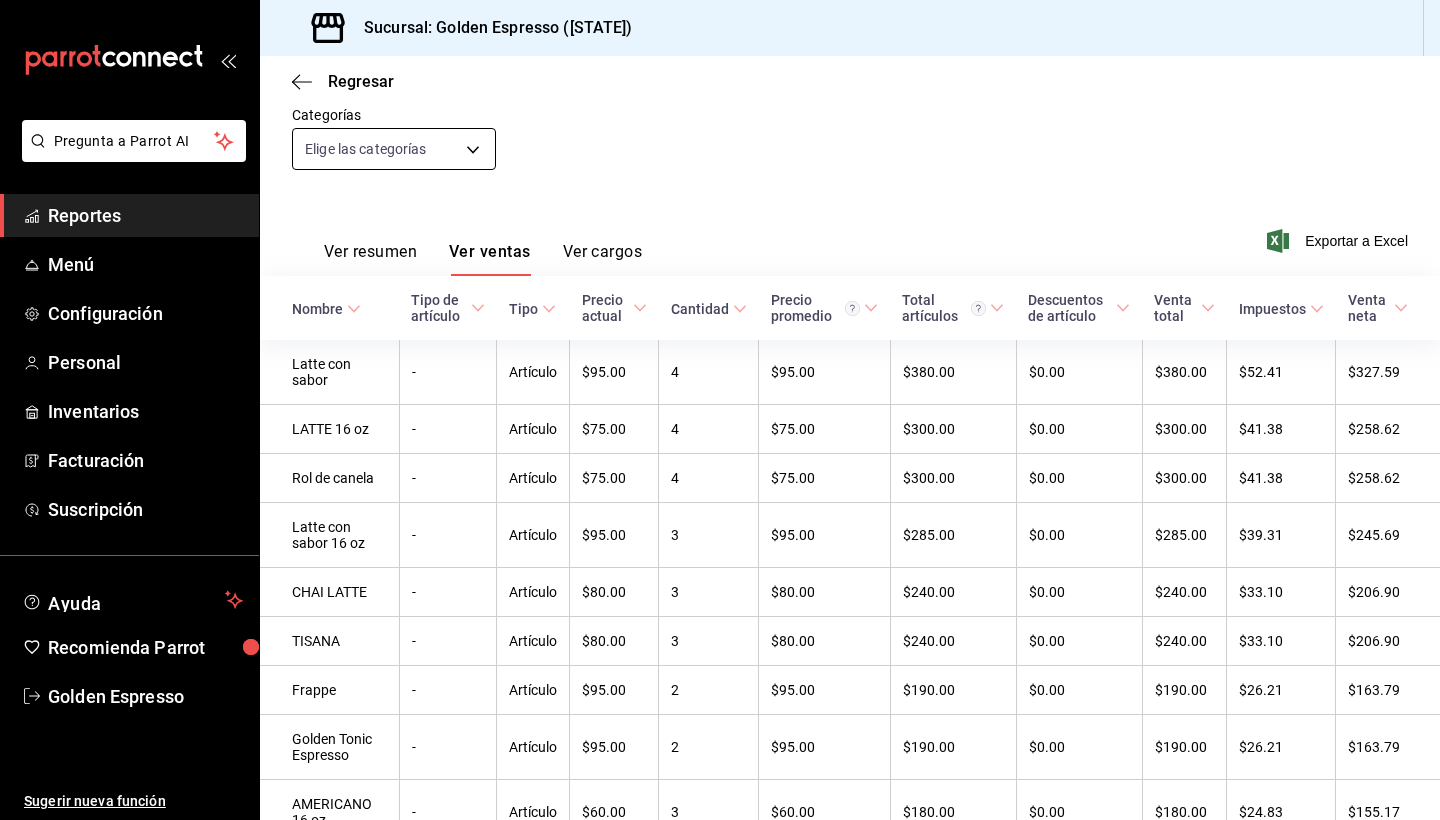 click on "Pregunta a Parrot AI Reportes   Menú   Configuración   Personal   Inventarios   Facturación   Suscripción   Ayuda Recomienda Parrot   Golden Espresso   Sugerir nueva función   Sucursal: Golden Espresso (Baja California) Regresar Ventas Los artículos listados no incluyen descuentos de orden y el filtro de fechas está limitado a un máximo de 31 días. Fecha 2025-08-06 6 / 8 / 2025 - 2025-08-06 6 / 8 / 2025 Hora inicio 00:00 Hora inicio Hora fin 23:59 Hora fin Marca Elige las marcas Canal de venta Elige los canales de venta Tipo de orden Elige los tipos de orden Categorías Elige las categorías Ver resumen Ver ventas Ver cargos Exportar a Excel Nombre Tipo de artículo Tipo Precio actual Cantidad Precio promedio   Total artículos   Descuentos de artículo Venta total Impuestos Venta neta Latte con sabor - Artículo $95.00 4 $95.00 $380.00 $0.00 $380.00 $52.41 $327.59 LATTE 16 oz - Artículo $75.00 4 $75.00 $300.00 $0.00 $300.00 $41.38 $258.62 Rol de canela - Artículo $75.00 4 $75.00 $300.00 $0.00 - 3" at bounding box center [720, 410] 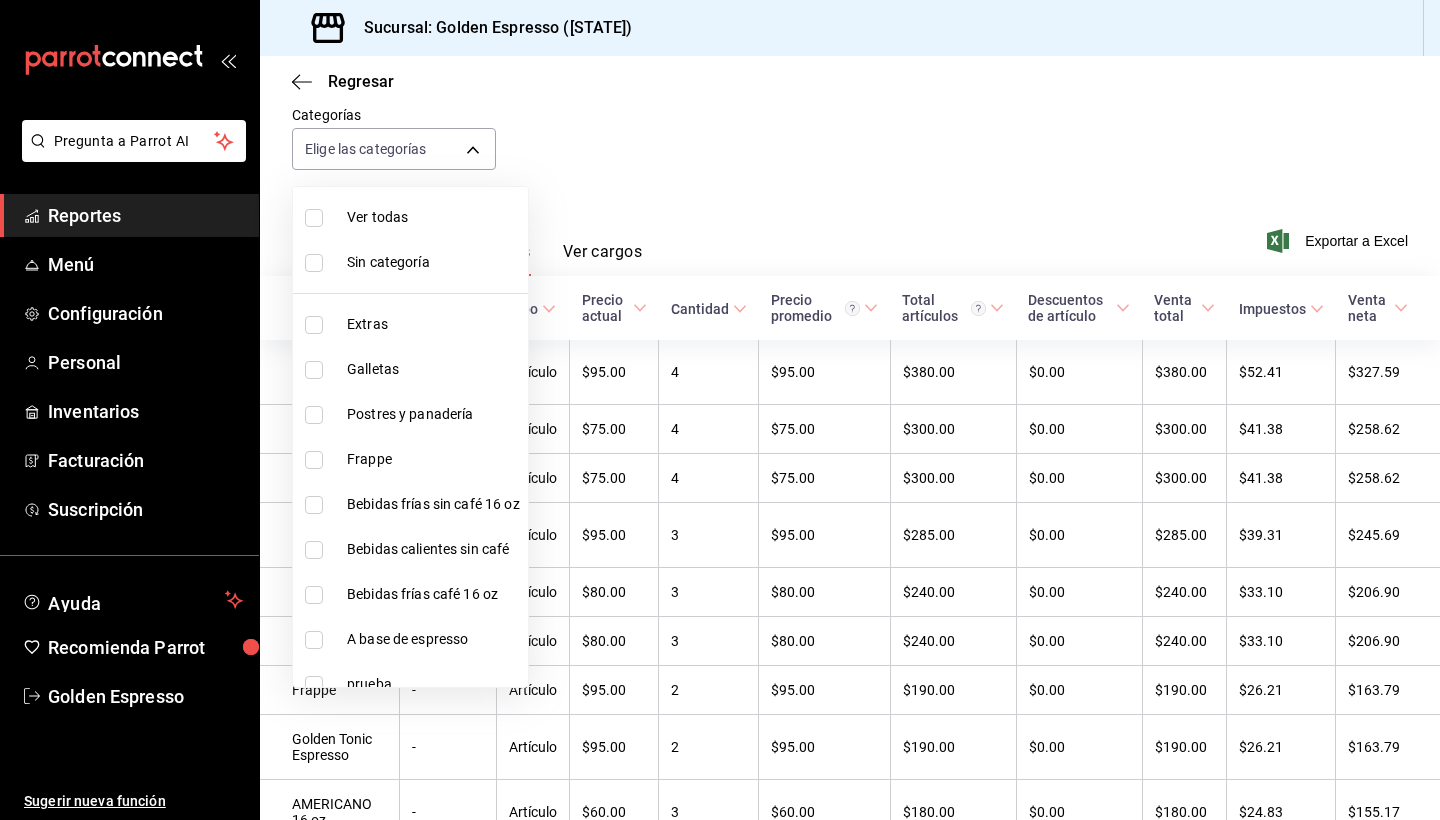 click at bounding box center [720, 410] 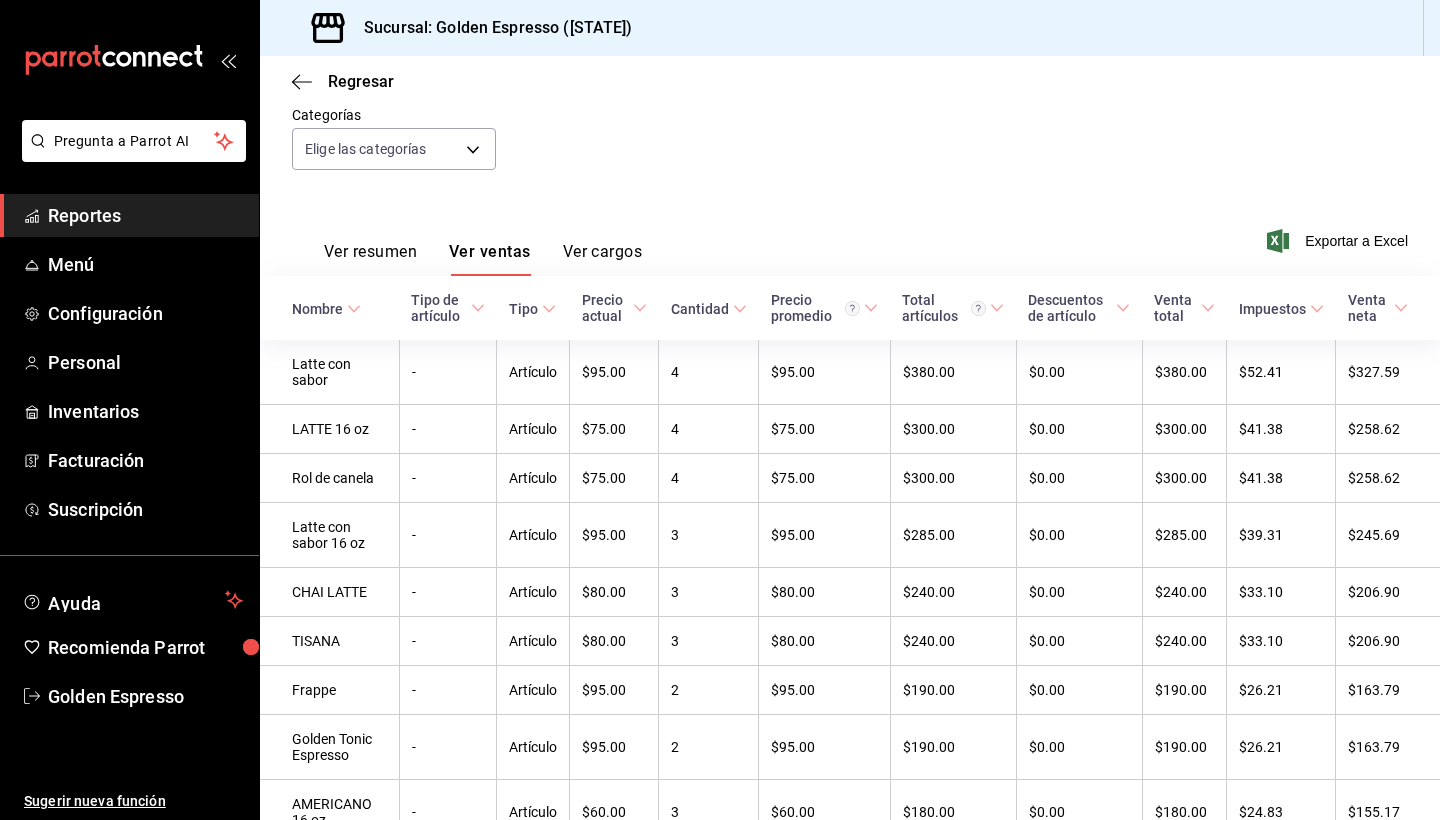 click on "Ver cargos" at bounding box center (603, 259) 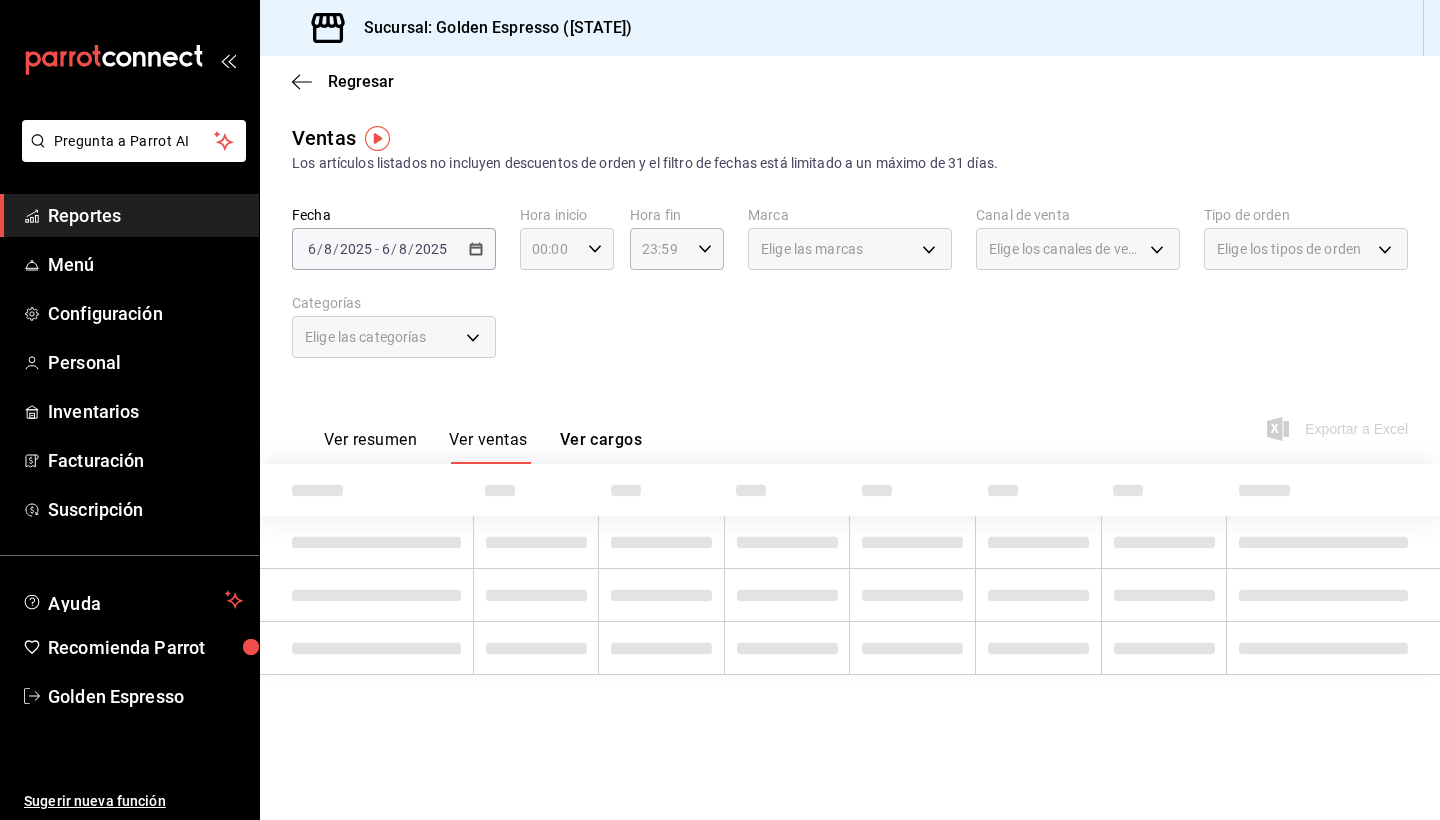 scroll, scrollTop: 0, scrollLeft: 0, axis: both 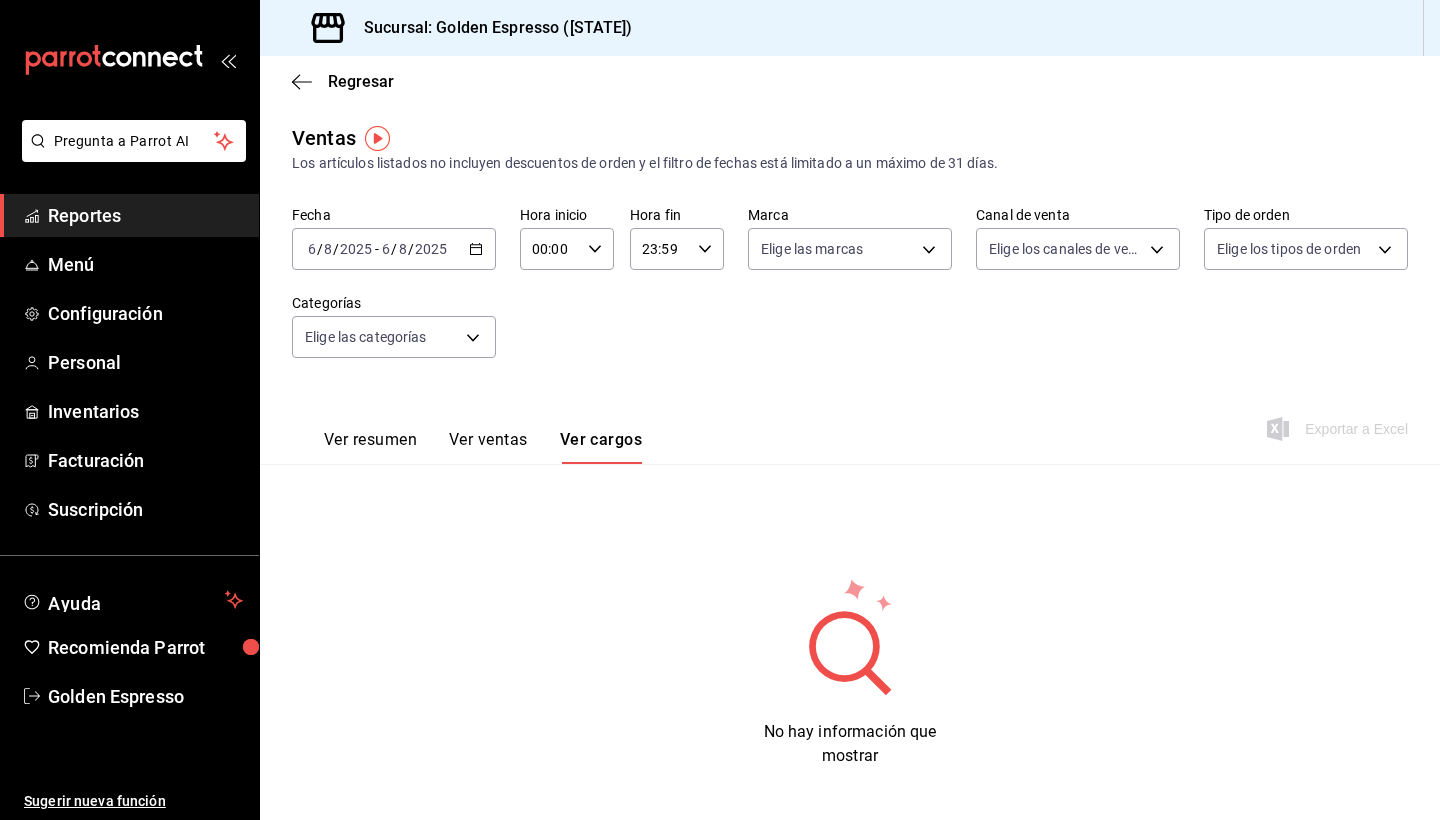 click on "Ver resumen Ver ventas Ver cargos" at bounding box center [467, 435] 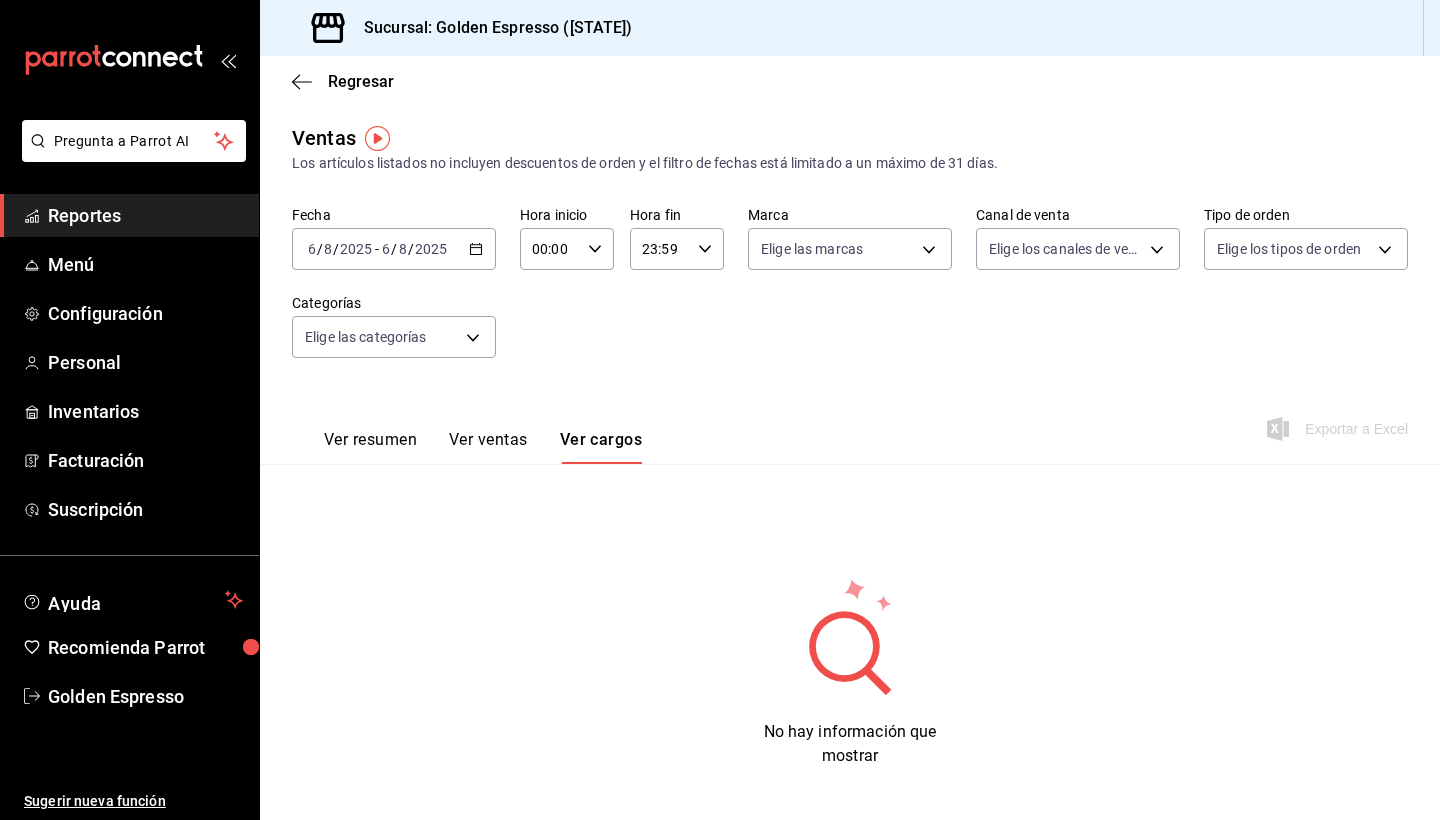 click on "Ver ventas" at bounding box center [488, 447] 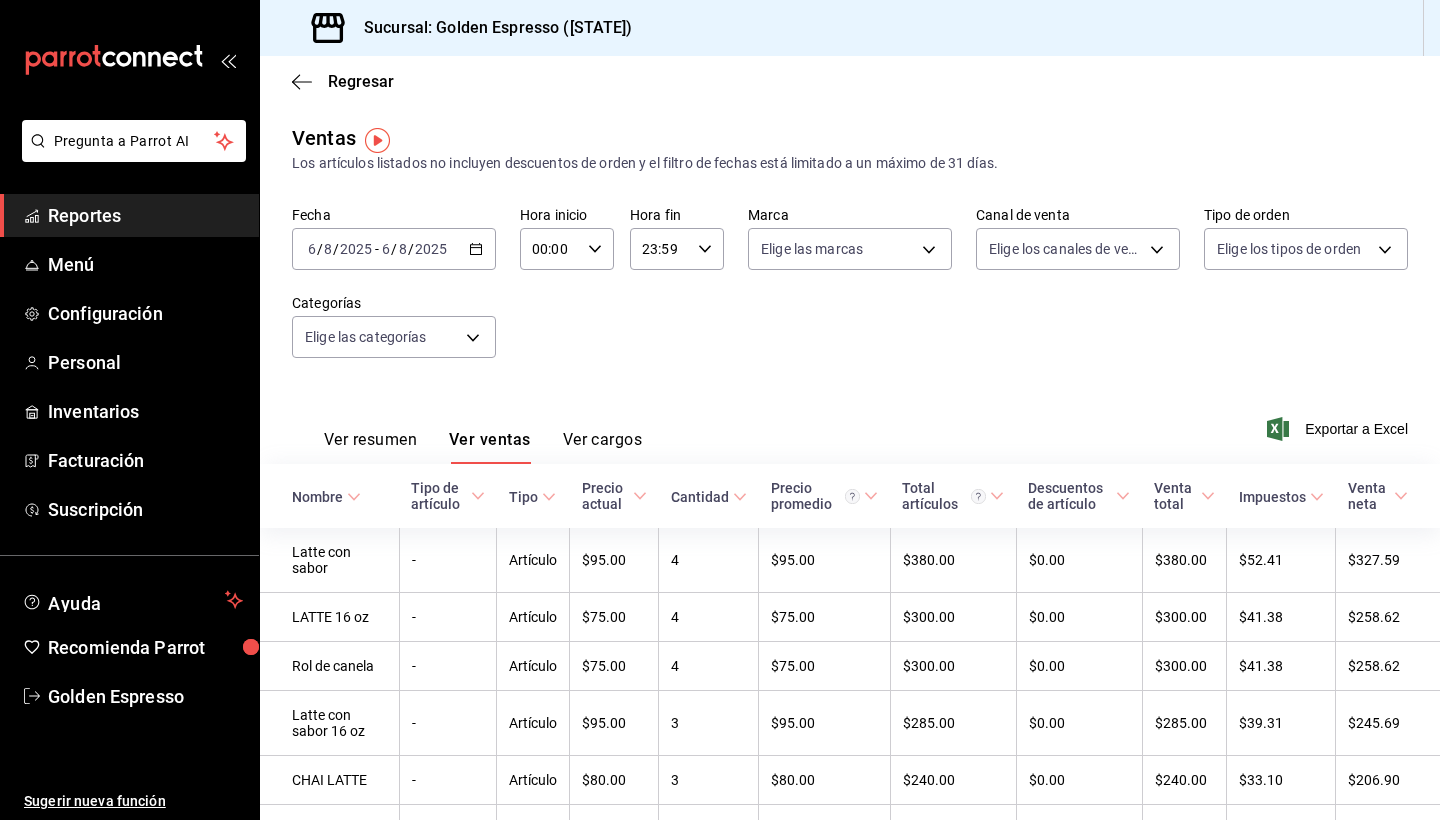 scroll, scrollTop: 0, scrollLeft: 0, axis: both 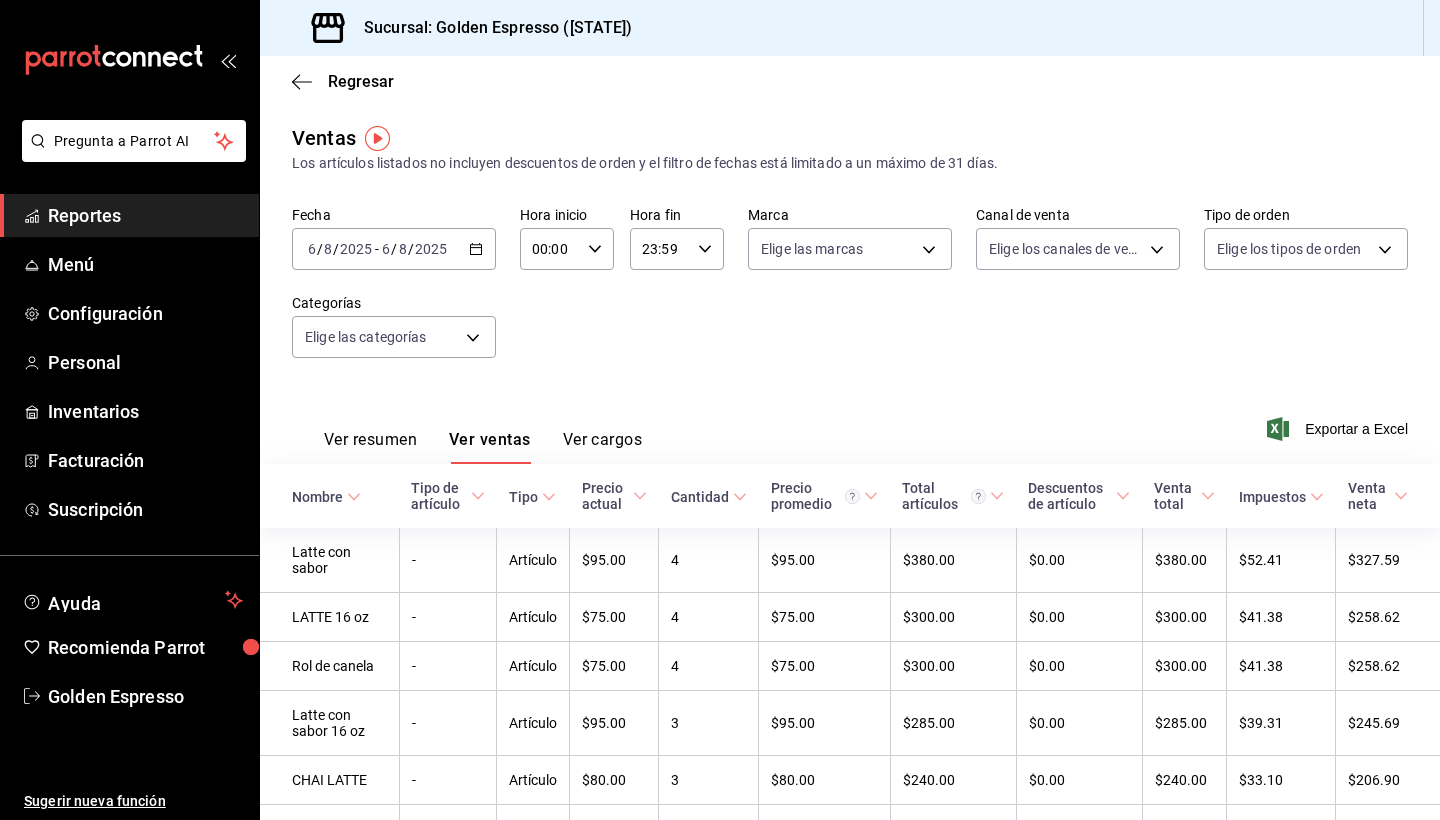 click on "2025" at bounding box center (431, 249) 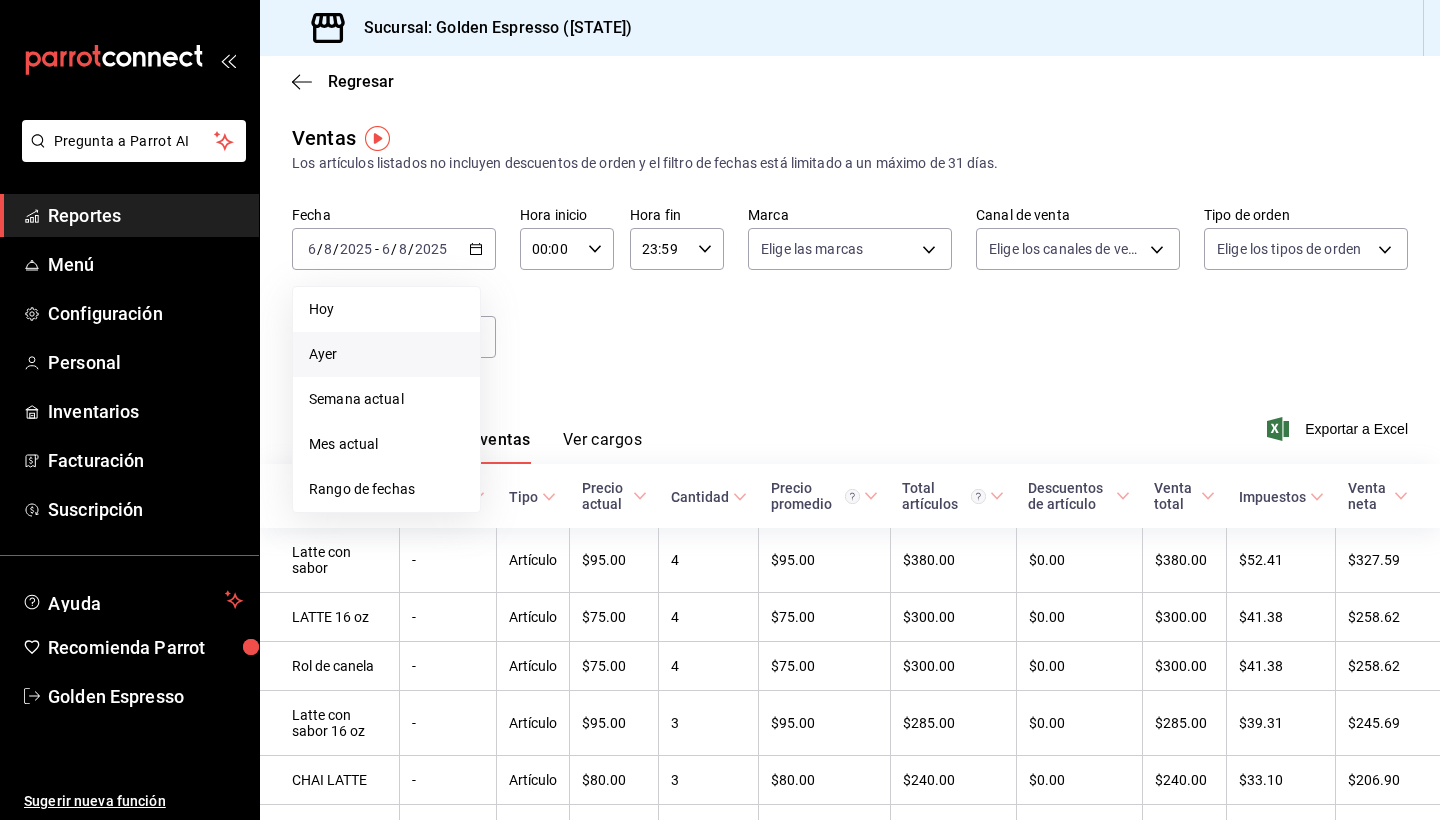 click on "Ayer" at bounding box center (386, 354) 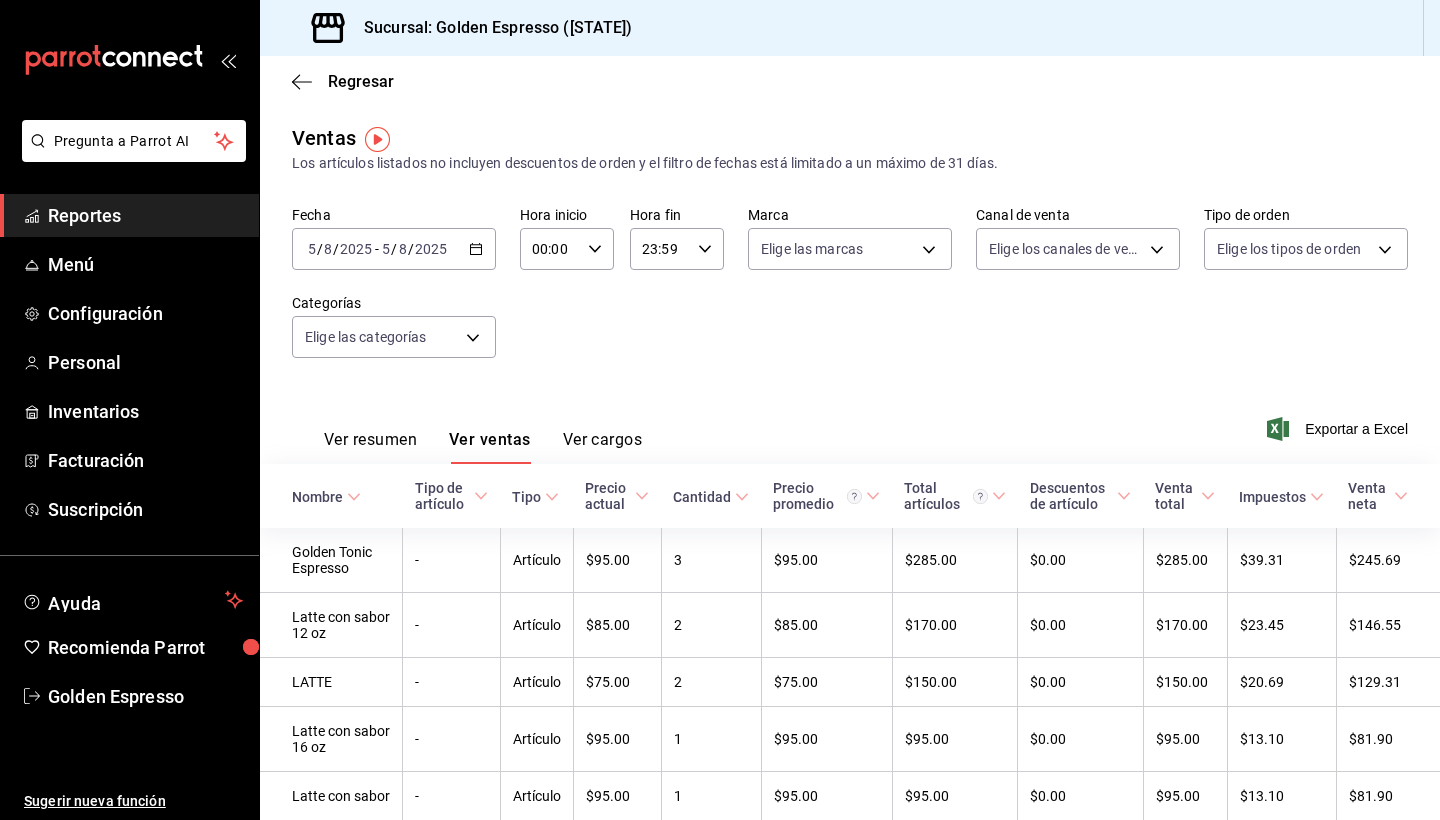 scroll, scrollTop: 0, scrollLeft: 0, axis: both 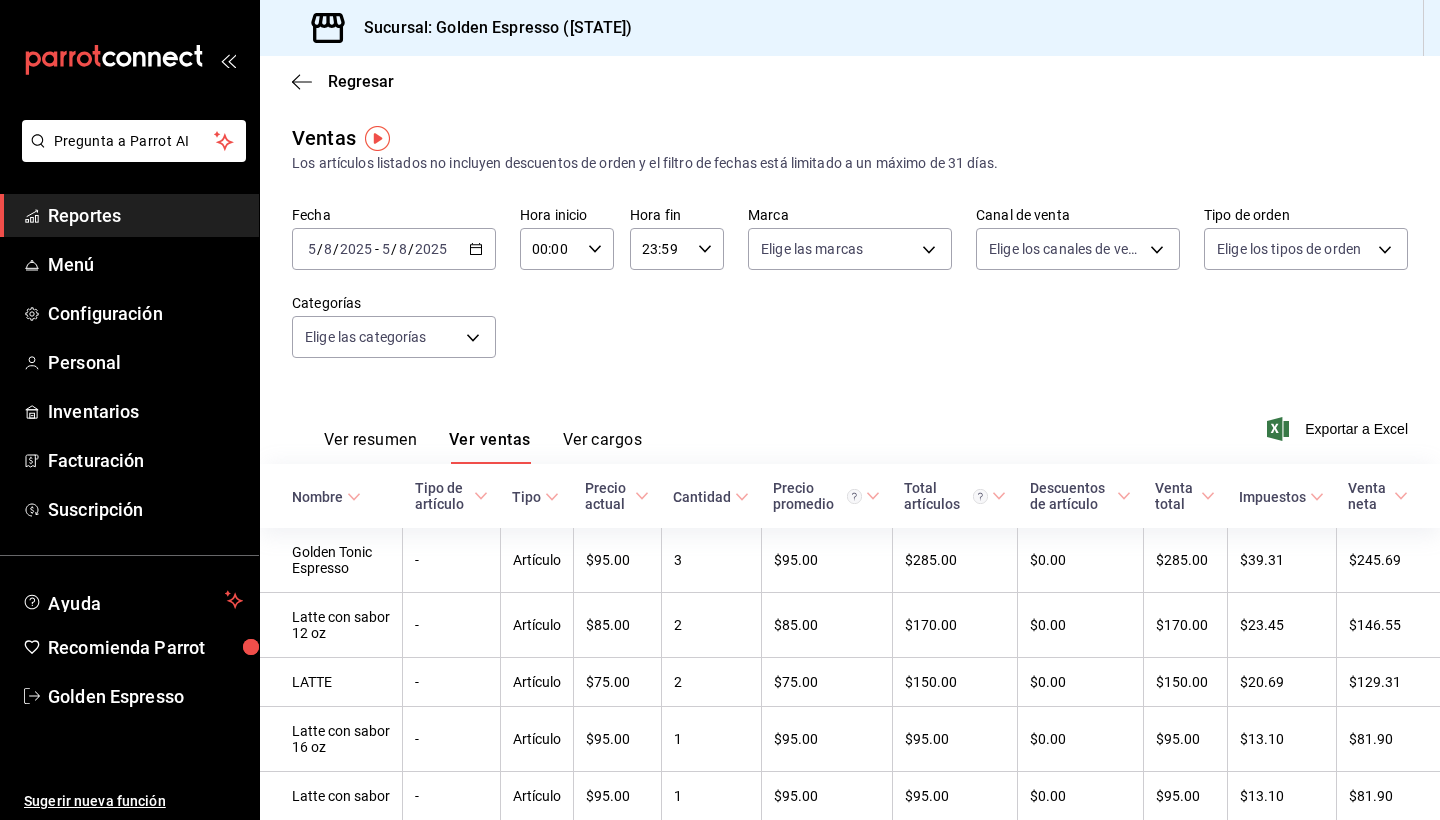 click on "Ver resumen" at bounding box center (370, 447) 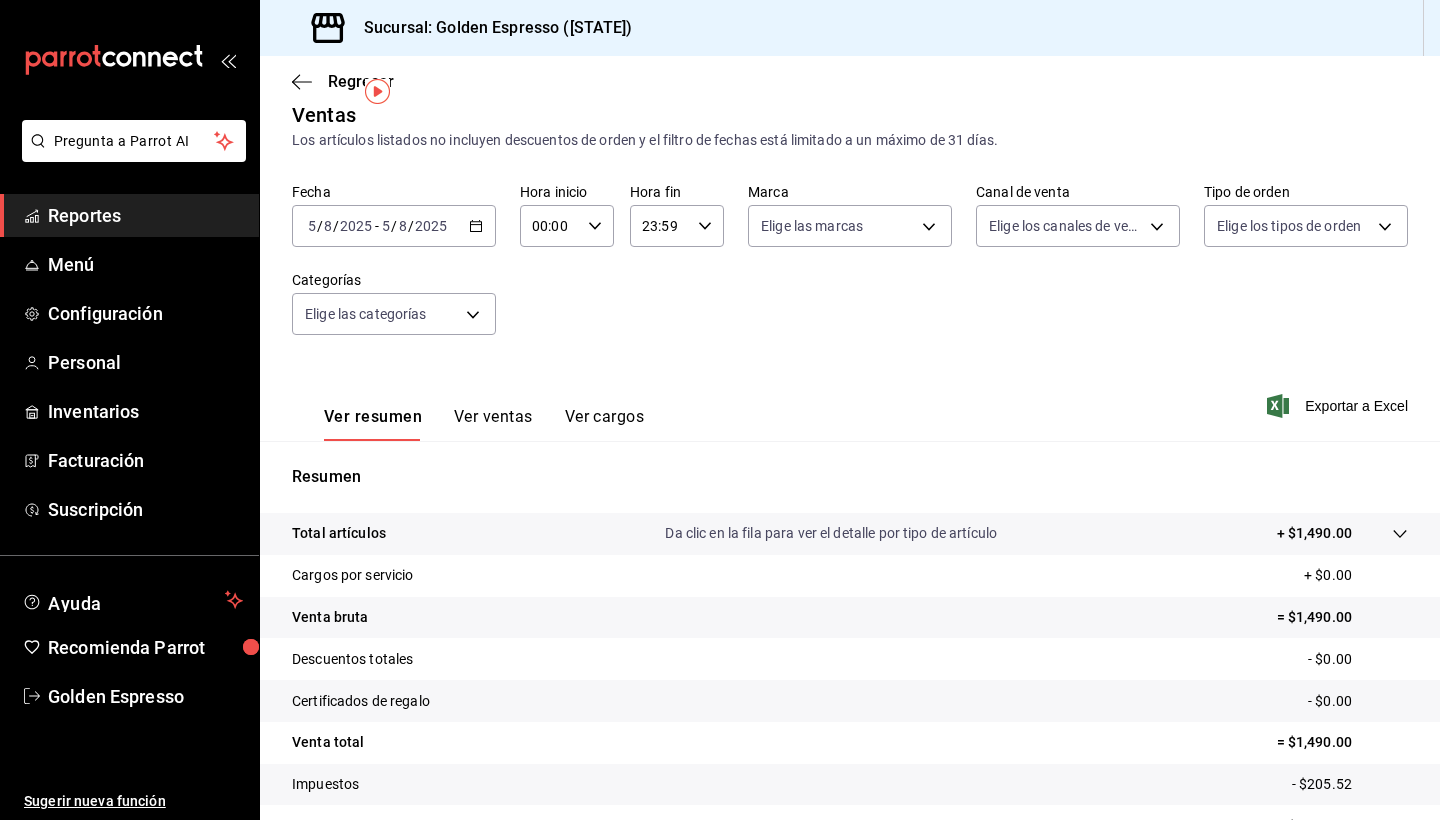 scroll, scrollTop: 10, scrollLeft: 0, axis: vertical 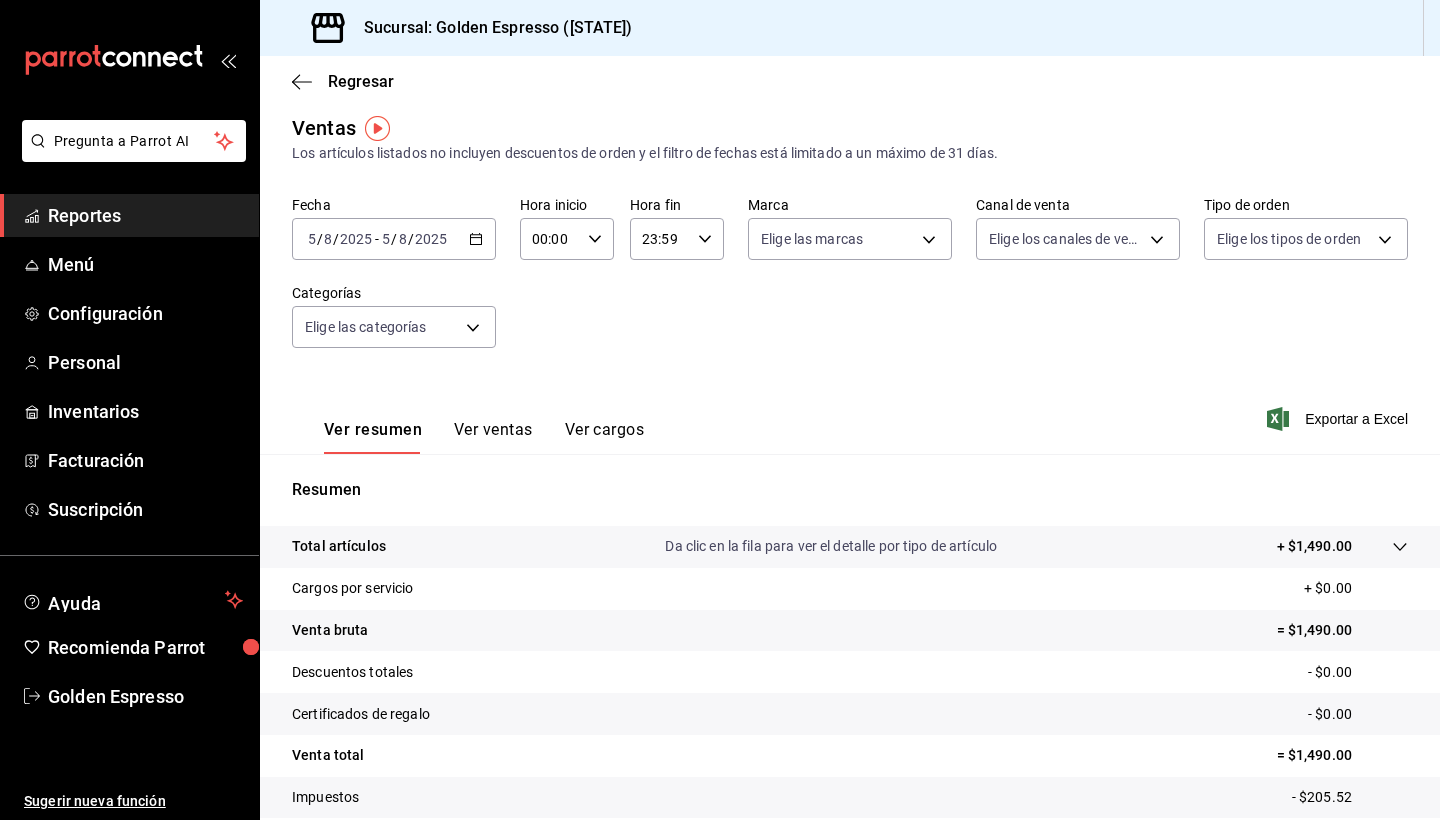 click on "2025-08-05 5 / 8 / 2025 - 2025-08-05 5 / 8 / 2025" at bounding box center [394, 239] 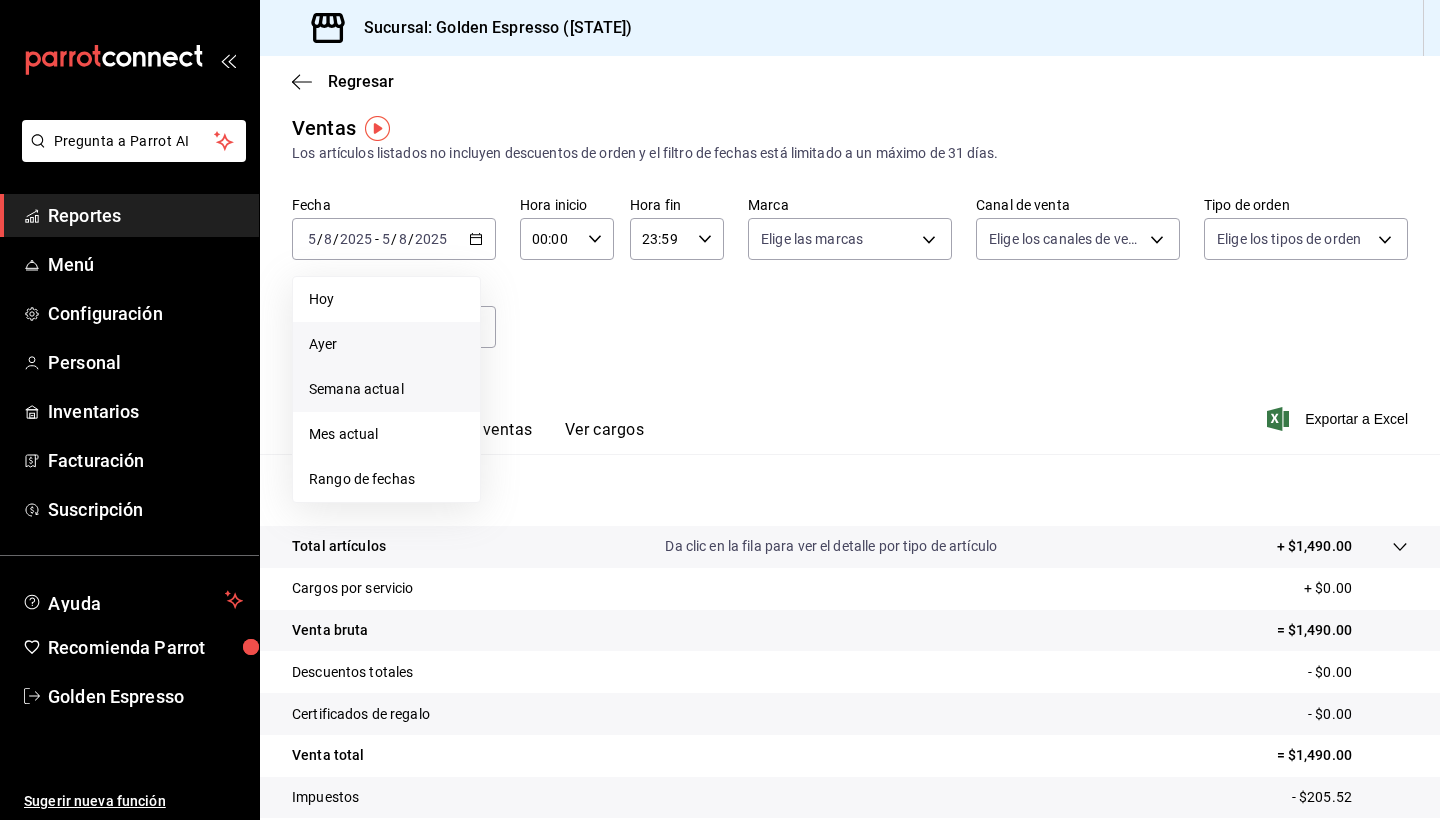 click on "Semana actual" at bounding box center [386, 389] 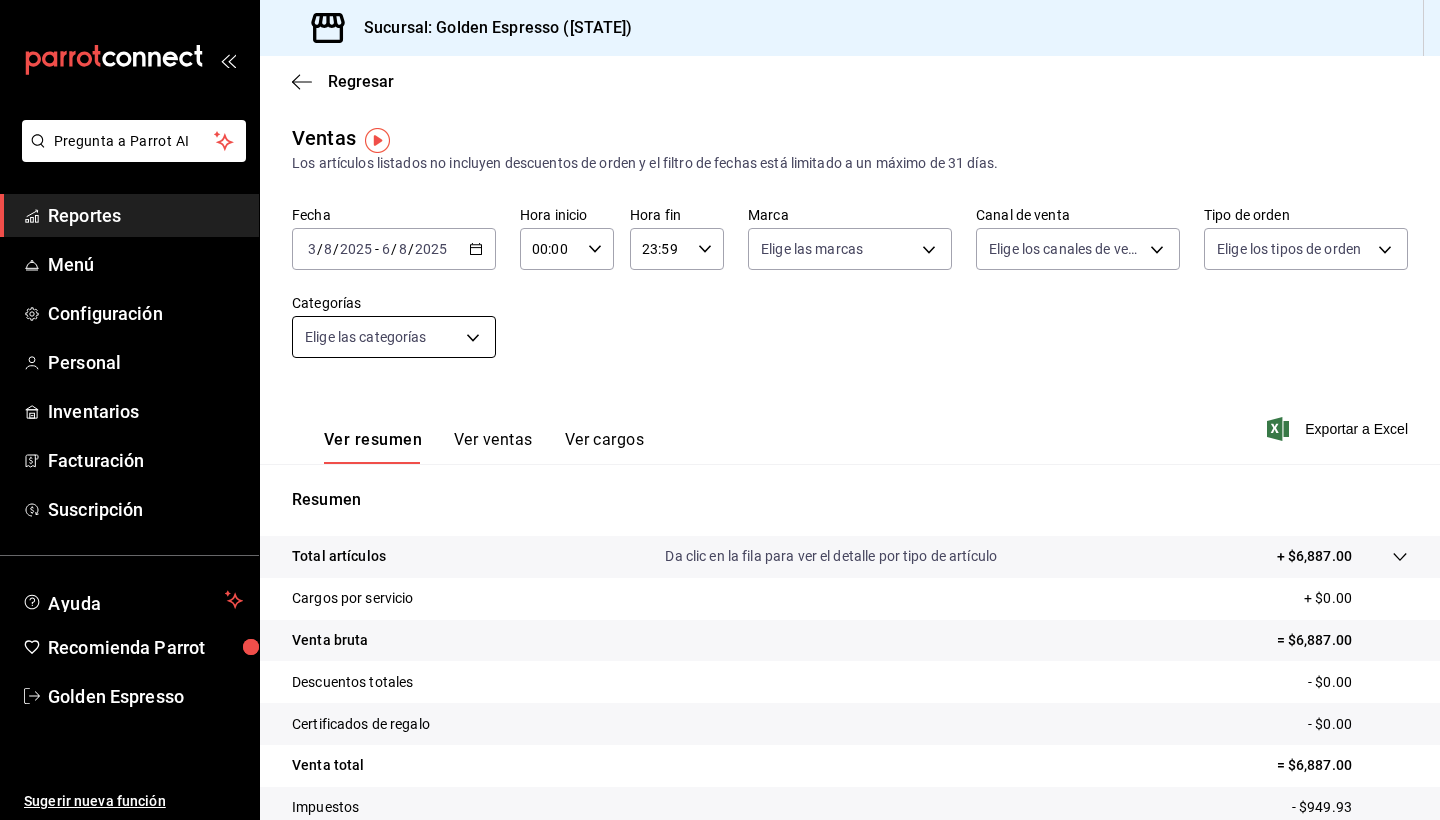 scroll, scrollTop: 0, scrollLeft: 0, axis: both 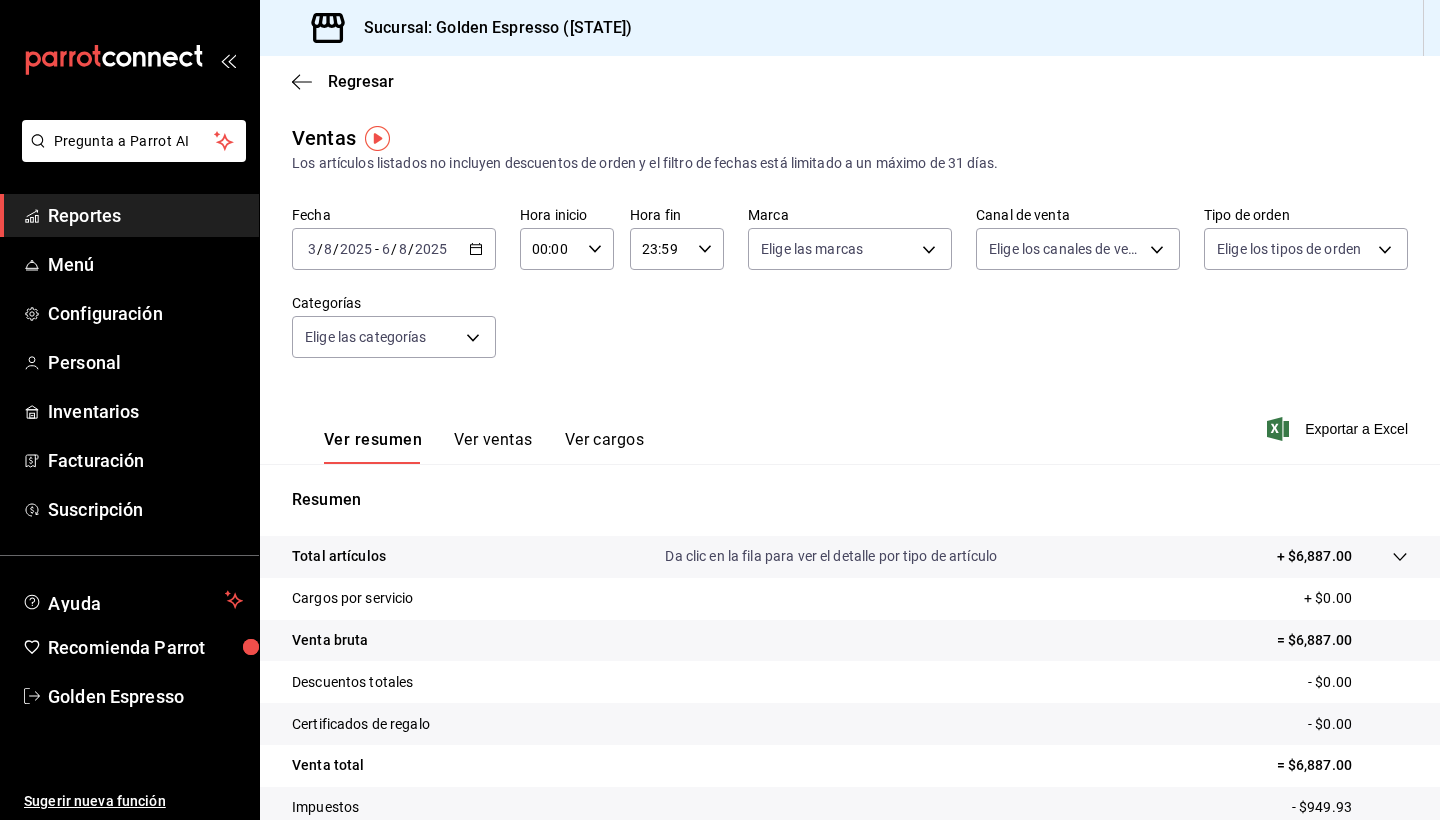 click on "2025" at bounding box center (431, 249) 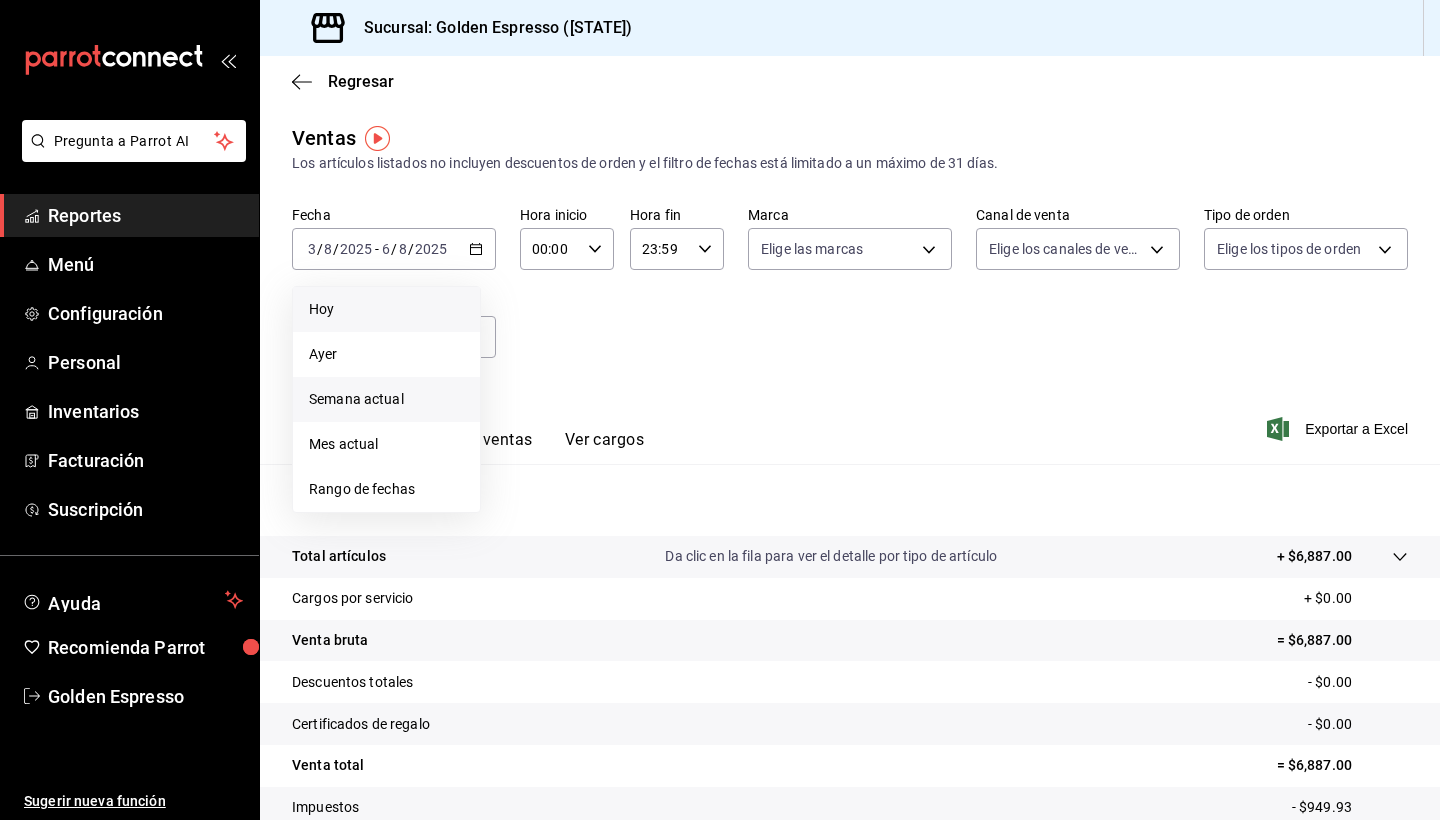 click on "Hoy" at bounding box center (386, 309) 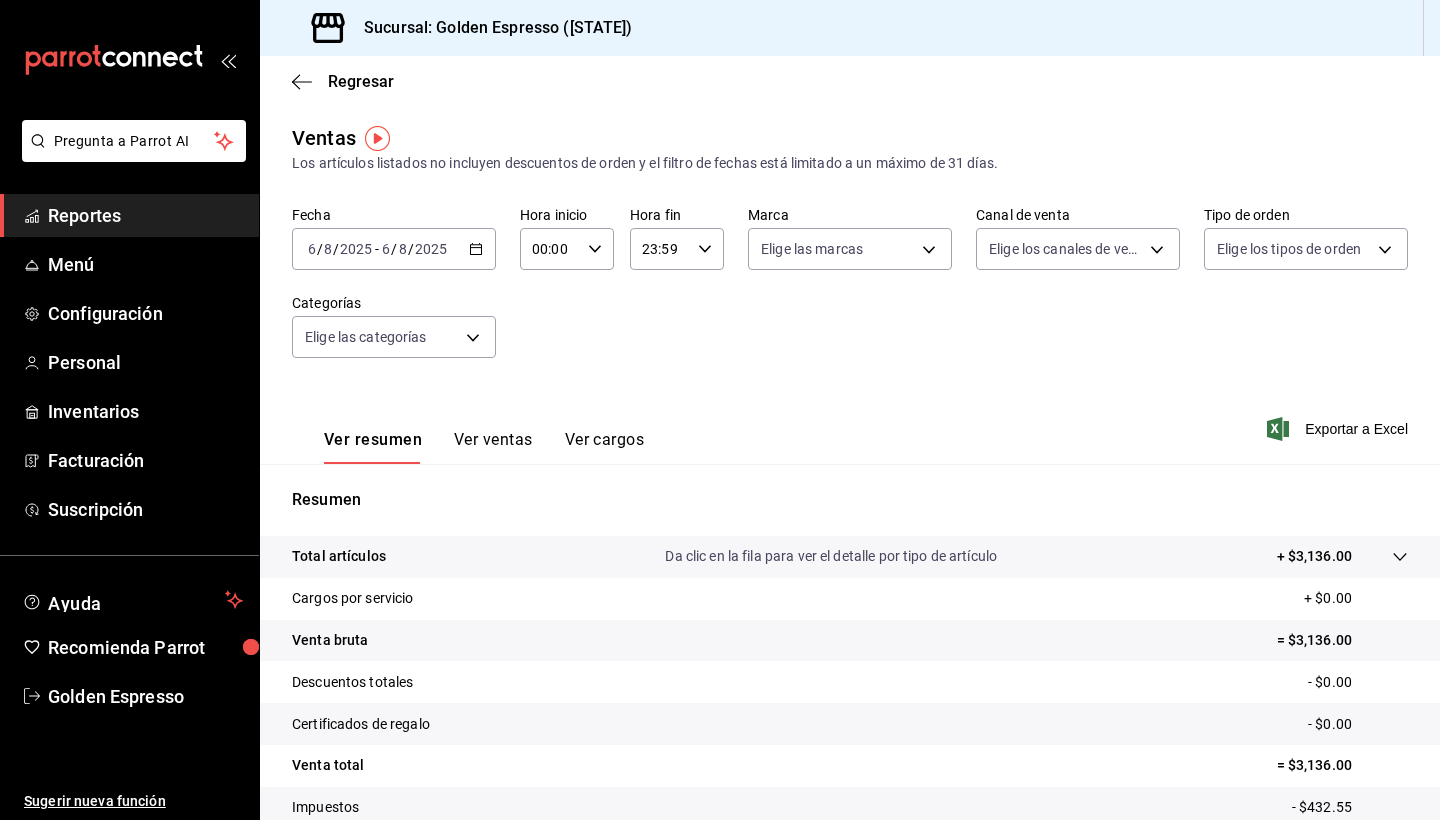 scroll, scrollTop: 0, scrollLeft: 0, axis: both 